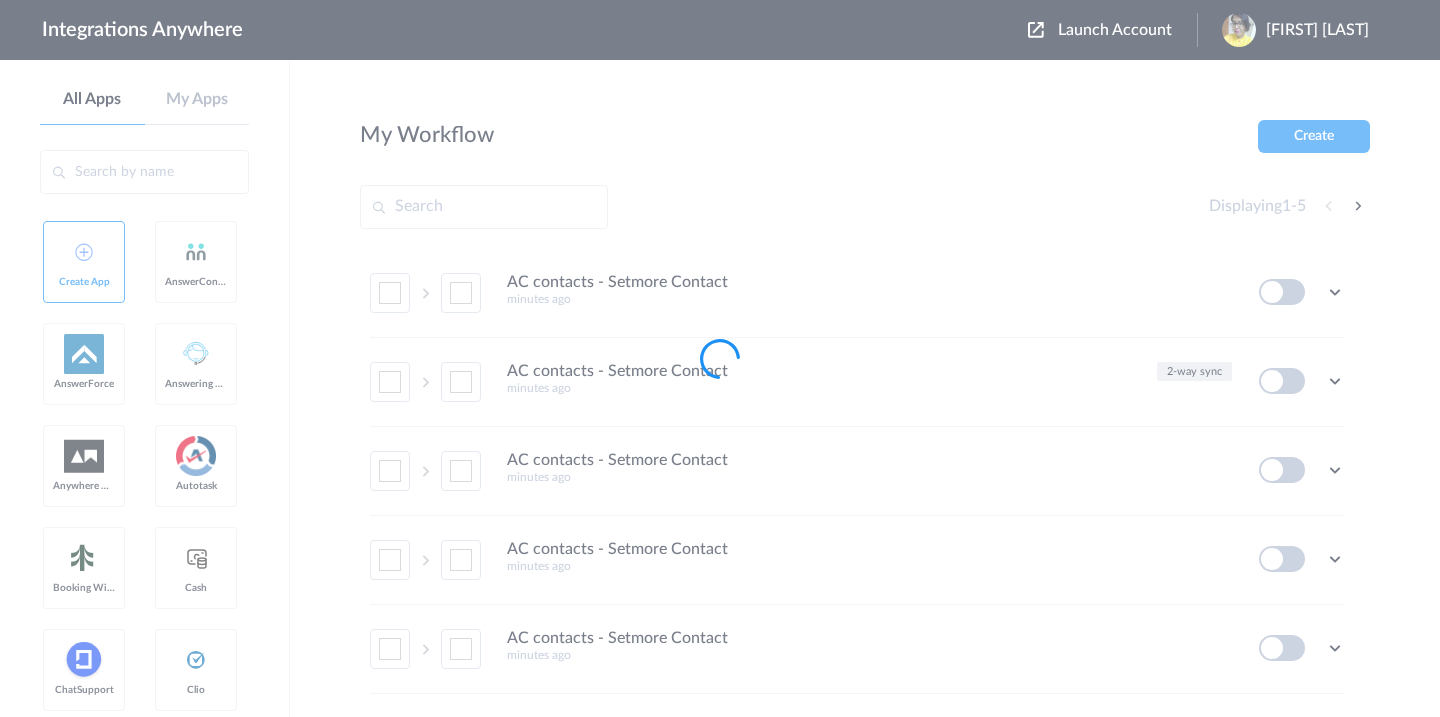 scroll, scrollTop: 0, scrollLeft: 0, axis: both 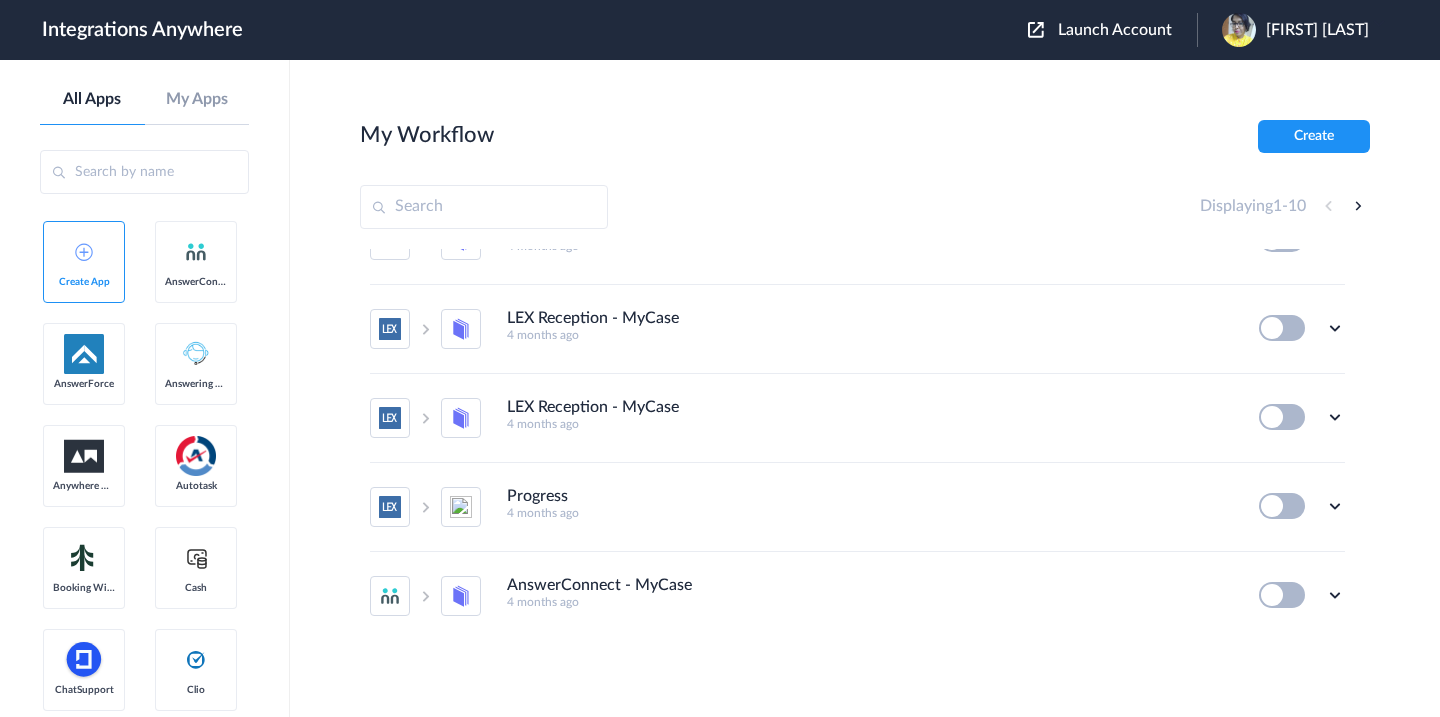 click at bounding box center [484, 207] 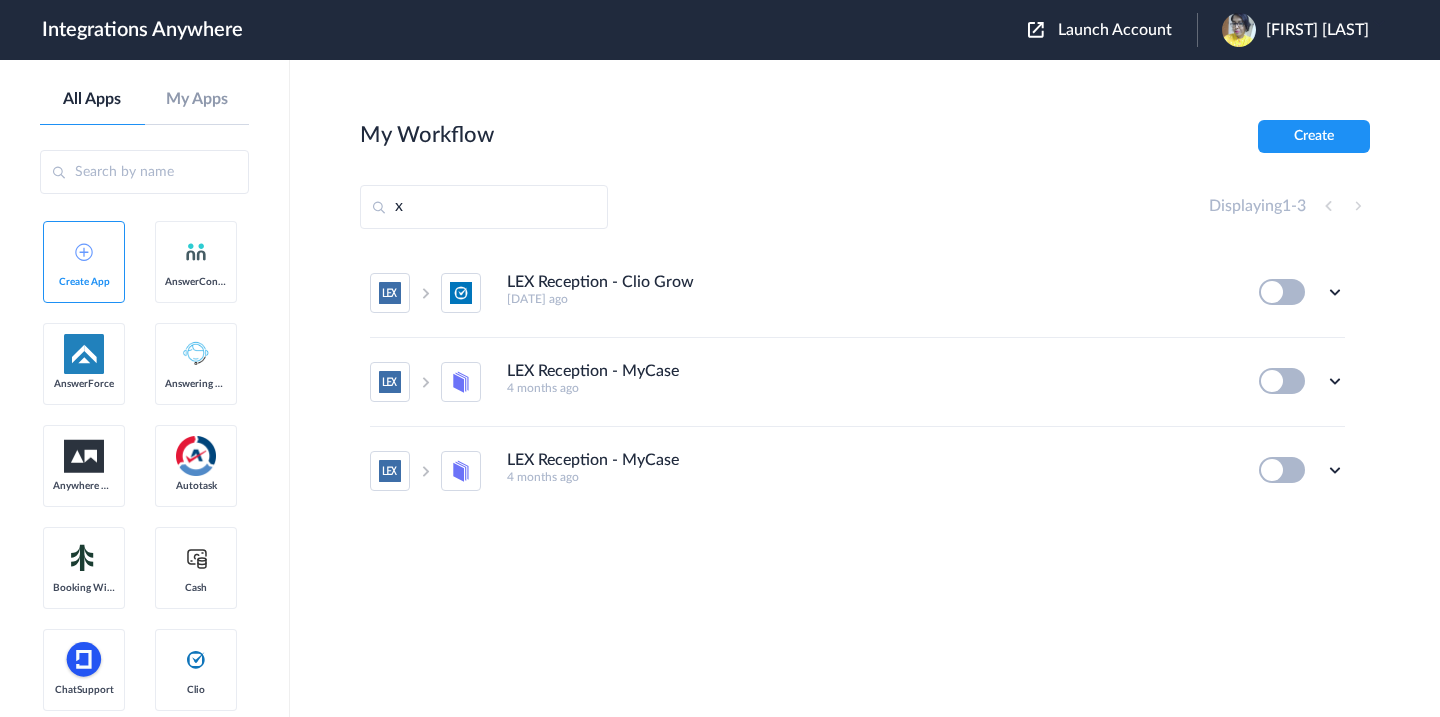 scroll, scrollTop: 0, scrollLeft: 0, axis: both 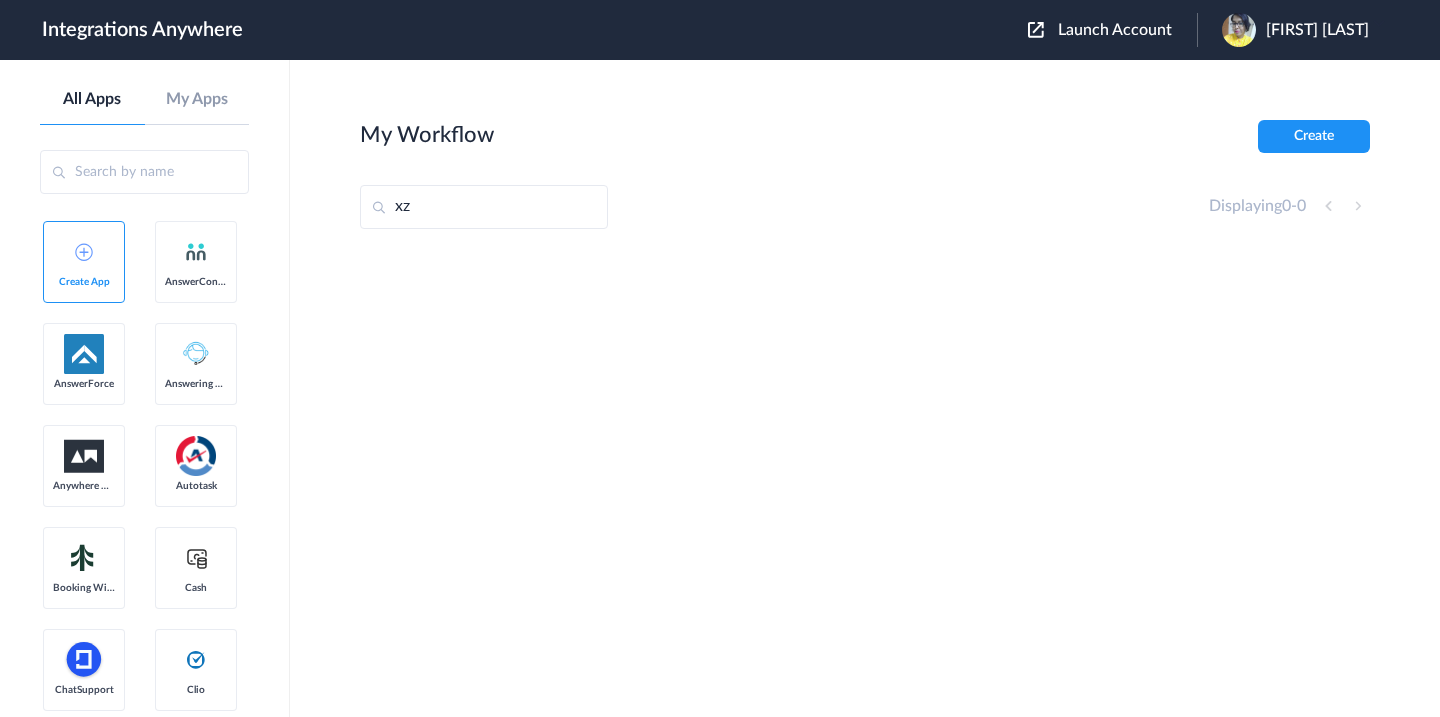 type on "x" 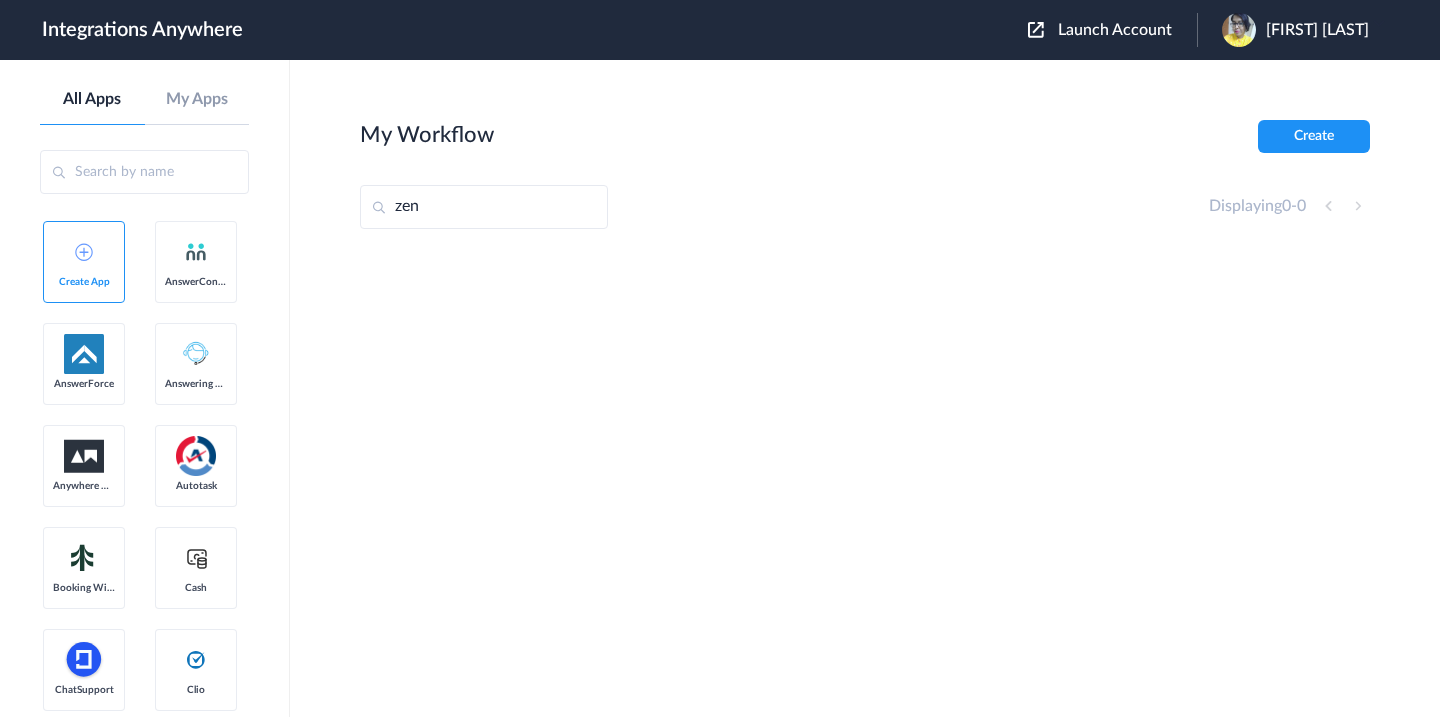 type on "zen" 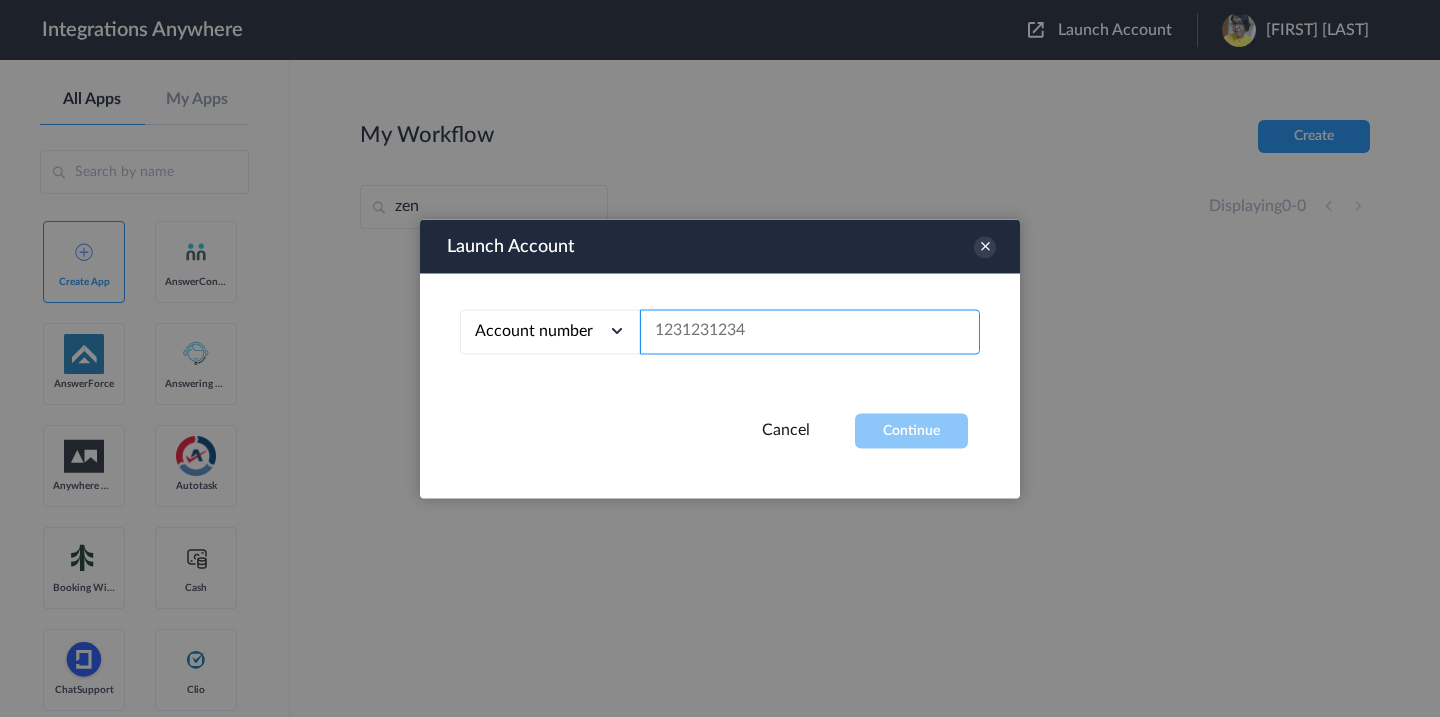 click at bounding box center (810, 331) 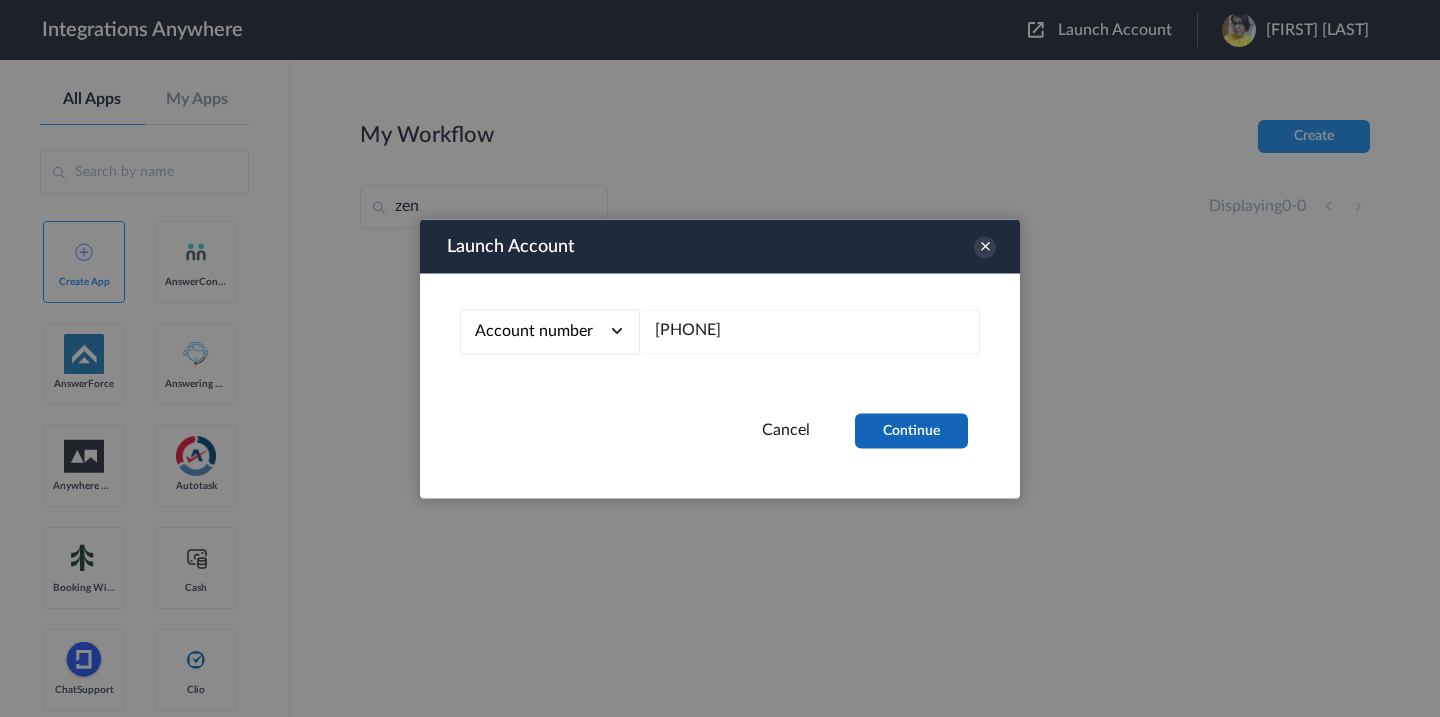 click on "Continue" at bounding box center [911, 430] 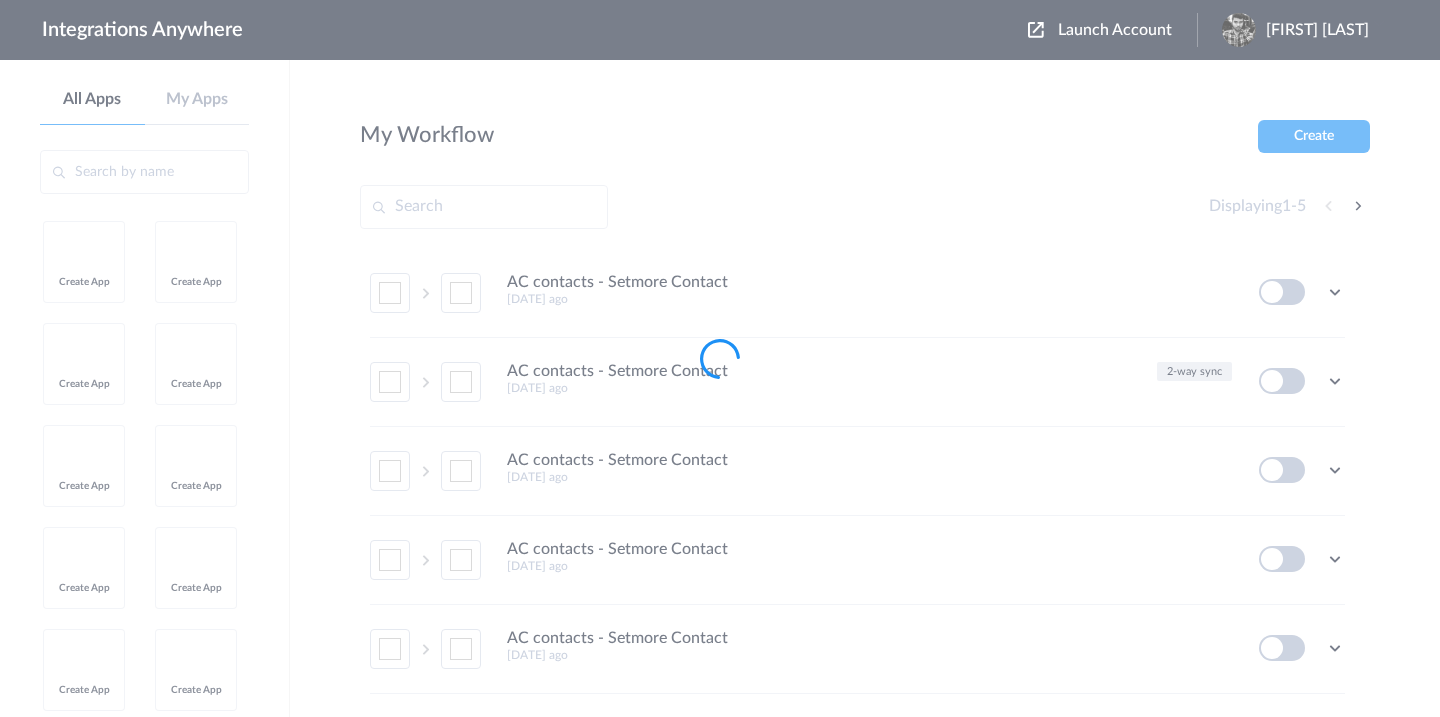 scroll, scrollTop: 0, scrollLeft: 0, axis: both 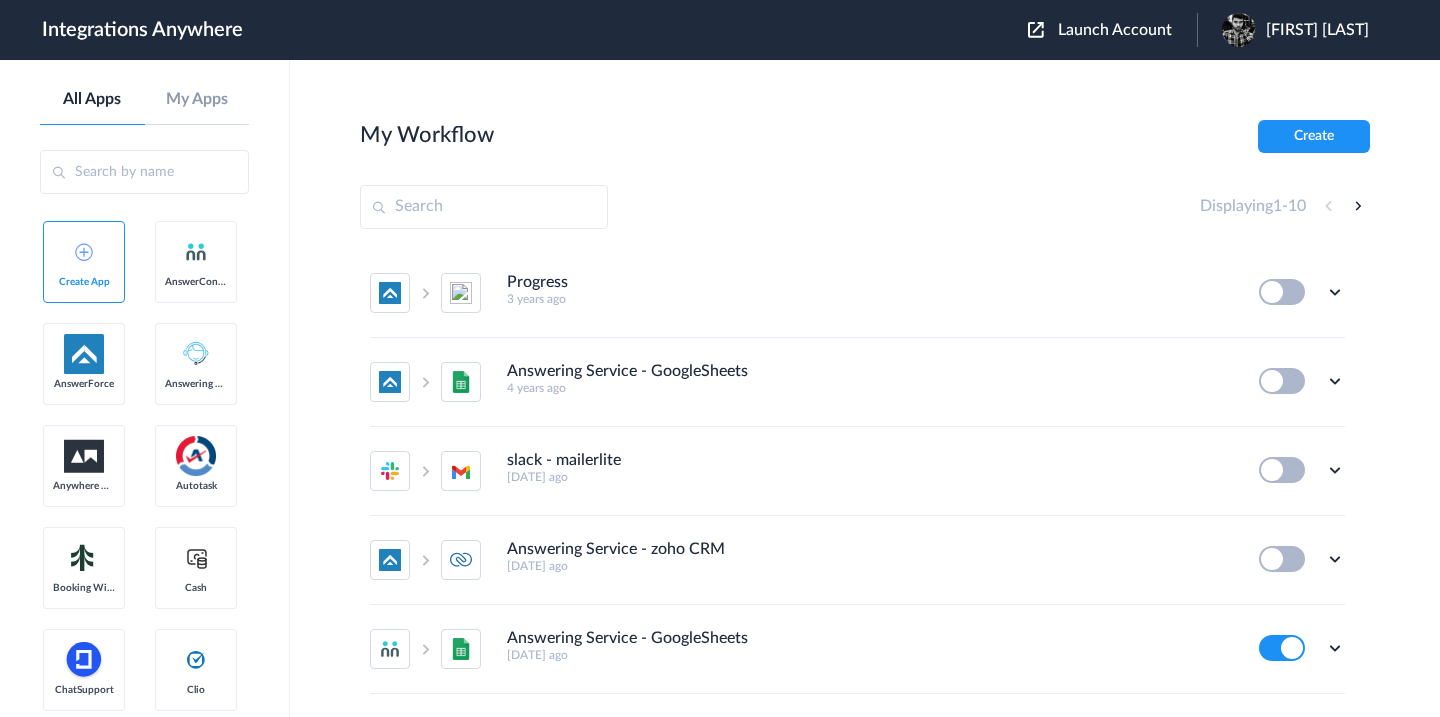 click on "Launch Account" at bounding box center [1115, 30] 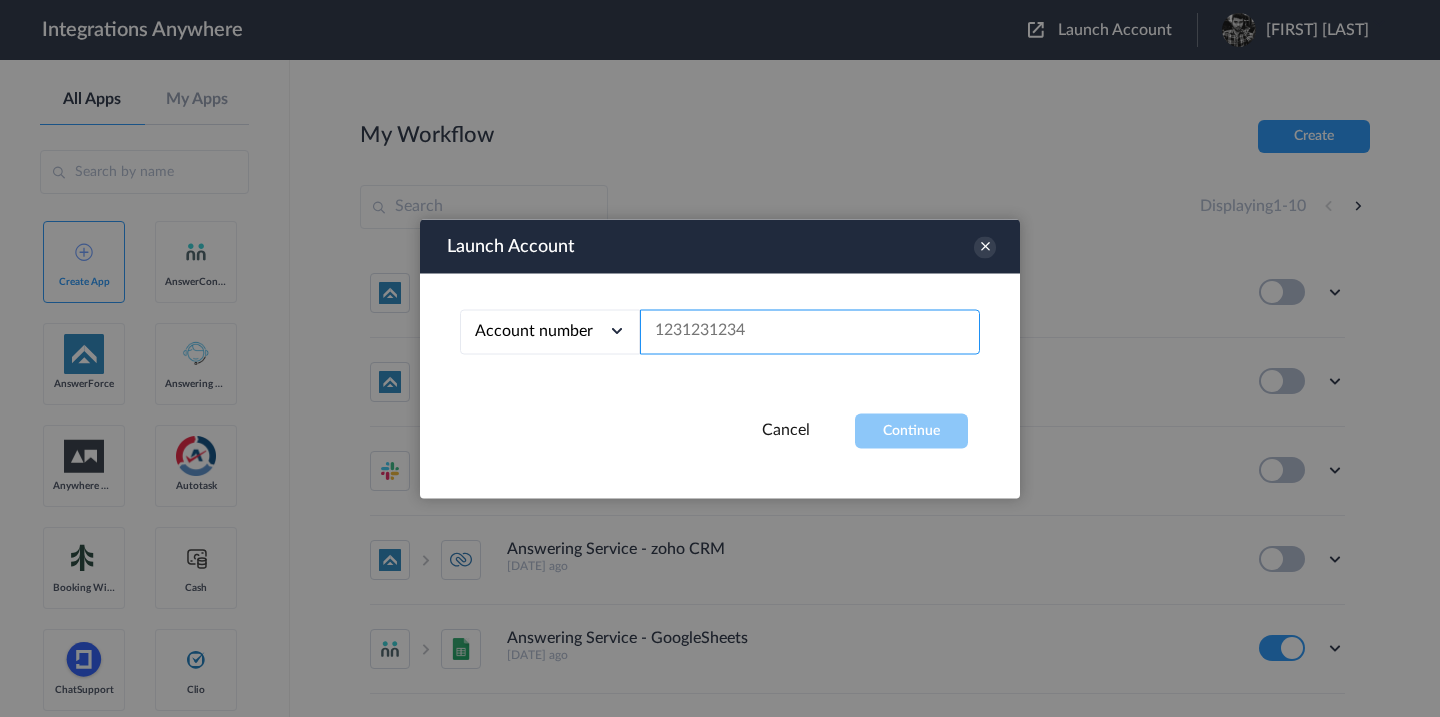 click at bounding box center [810, 331] 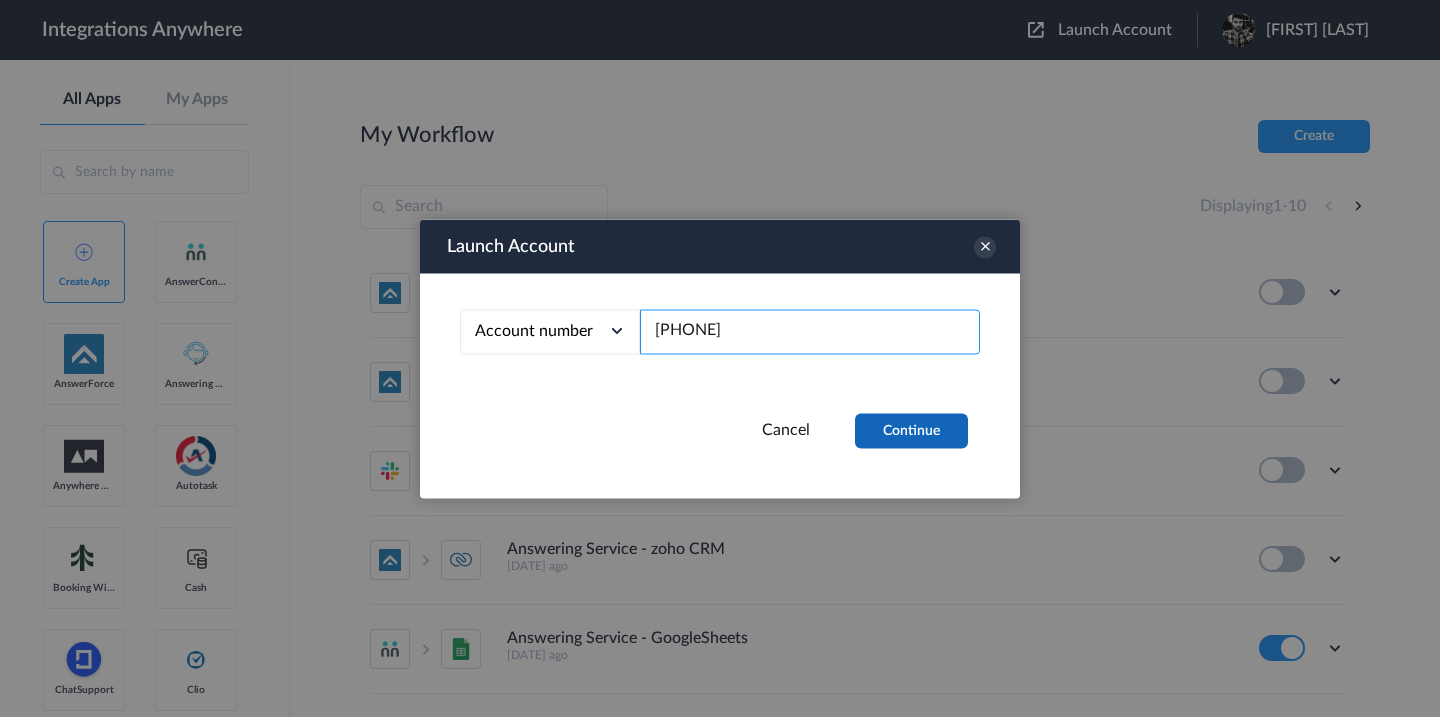 type on "[PHONE]" 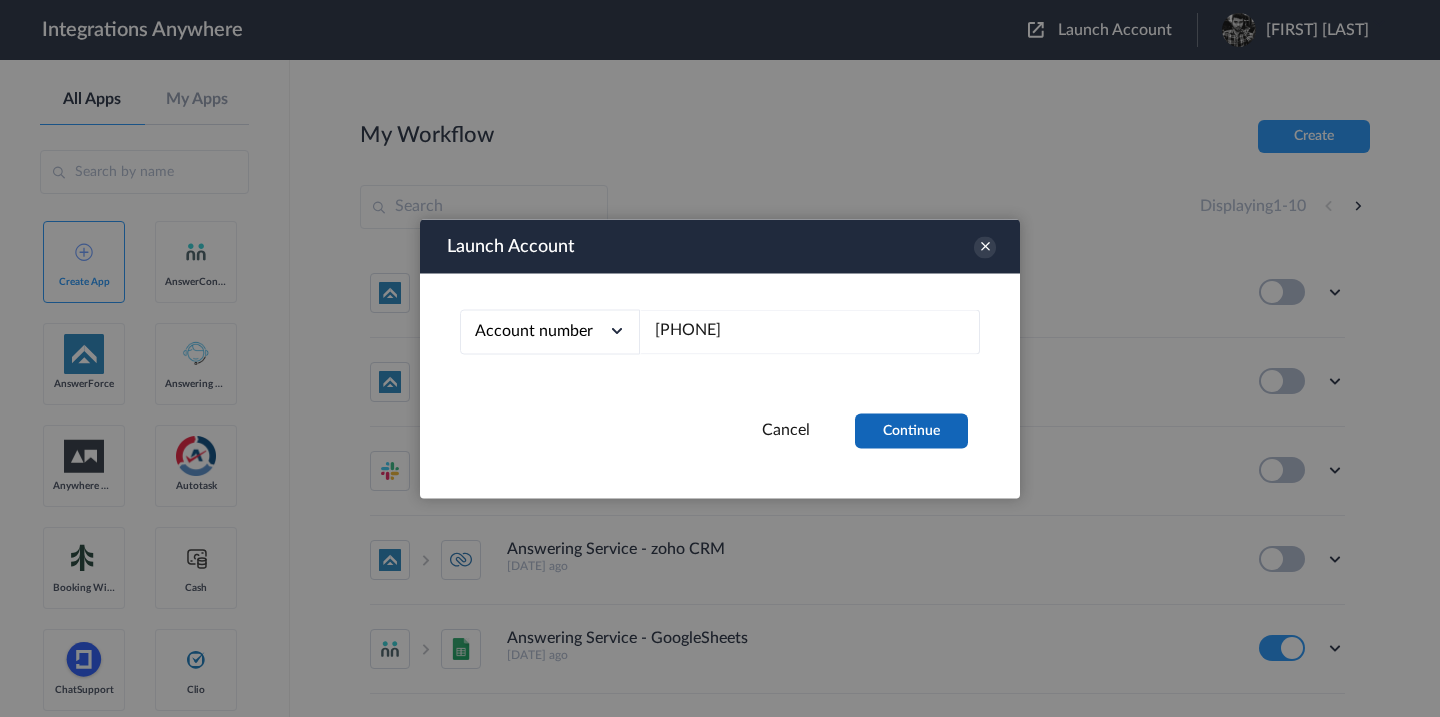 click on "Continue" at bounding box center (911, 430) 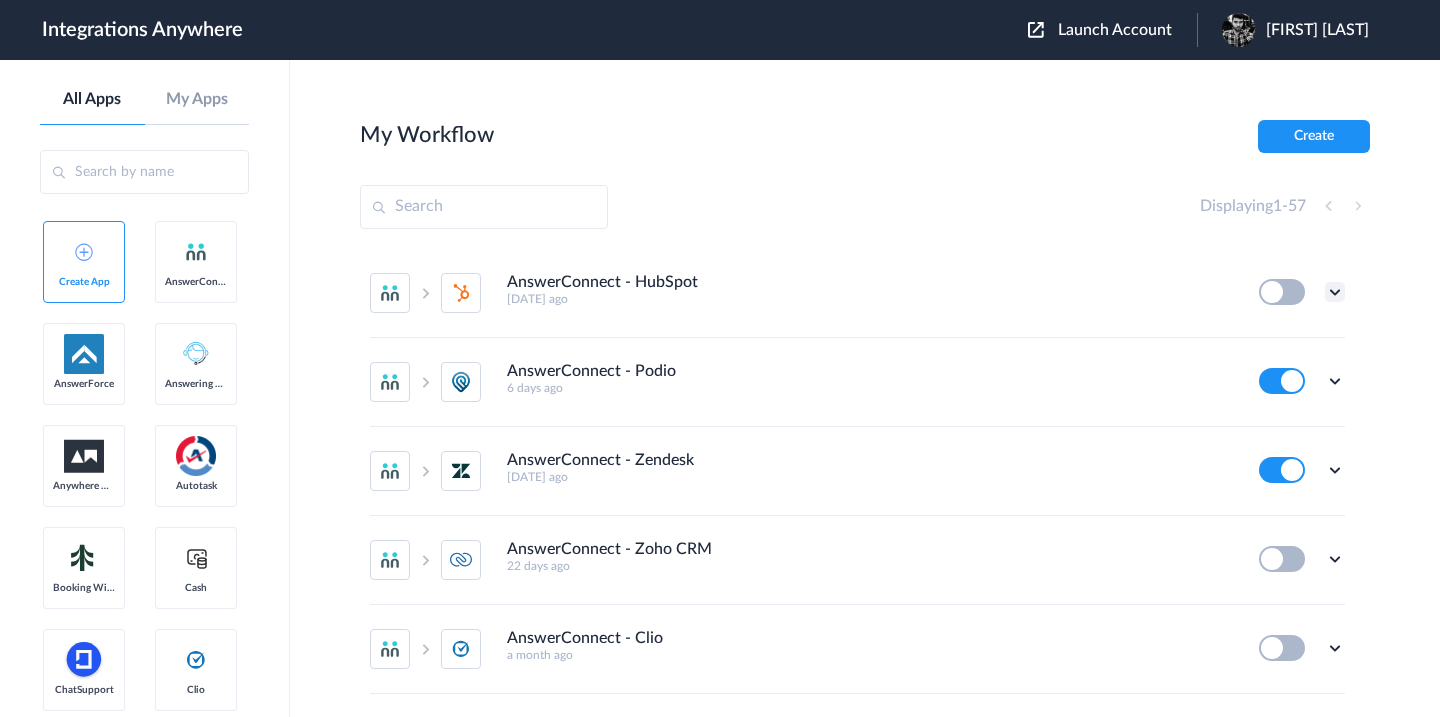 click at bounding box center (1335, 292) 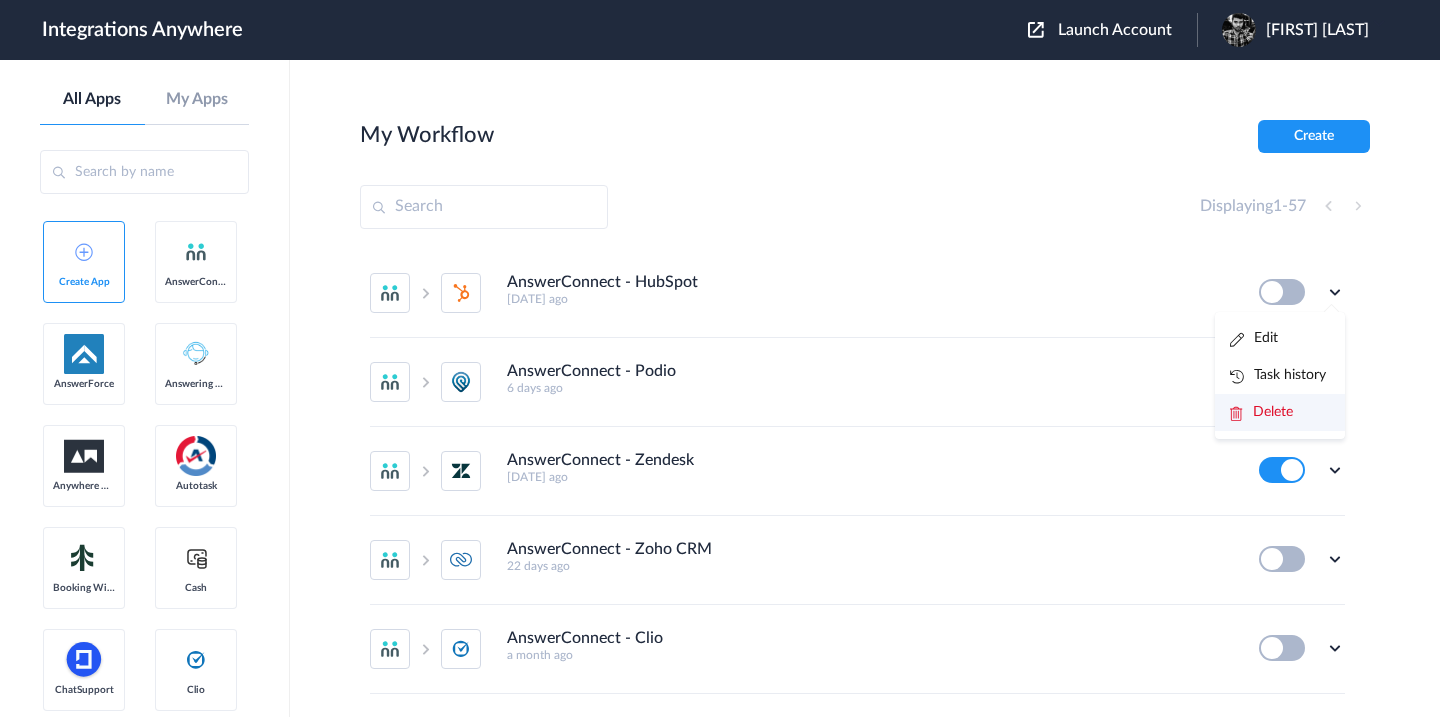 click on "Delete" at bounding box center (1273, 412) 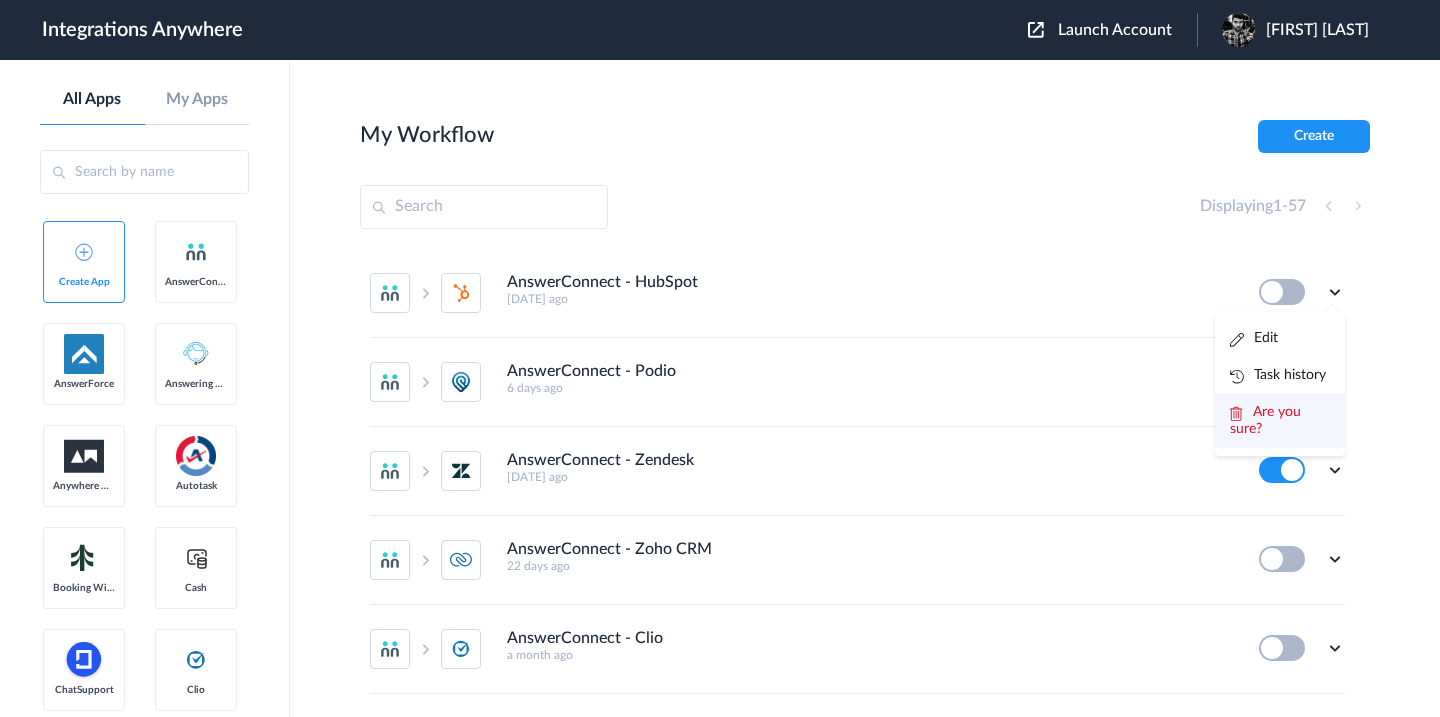 click 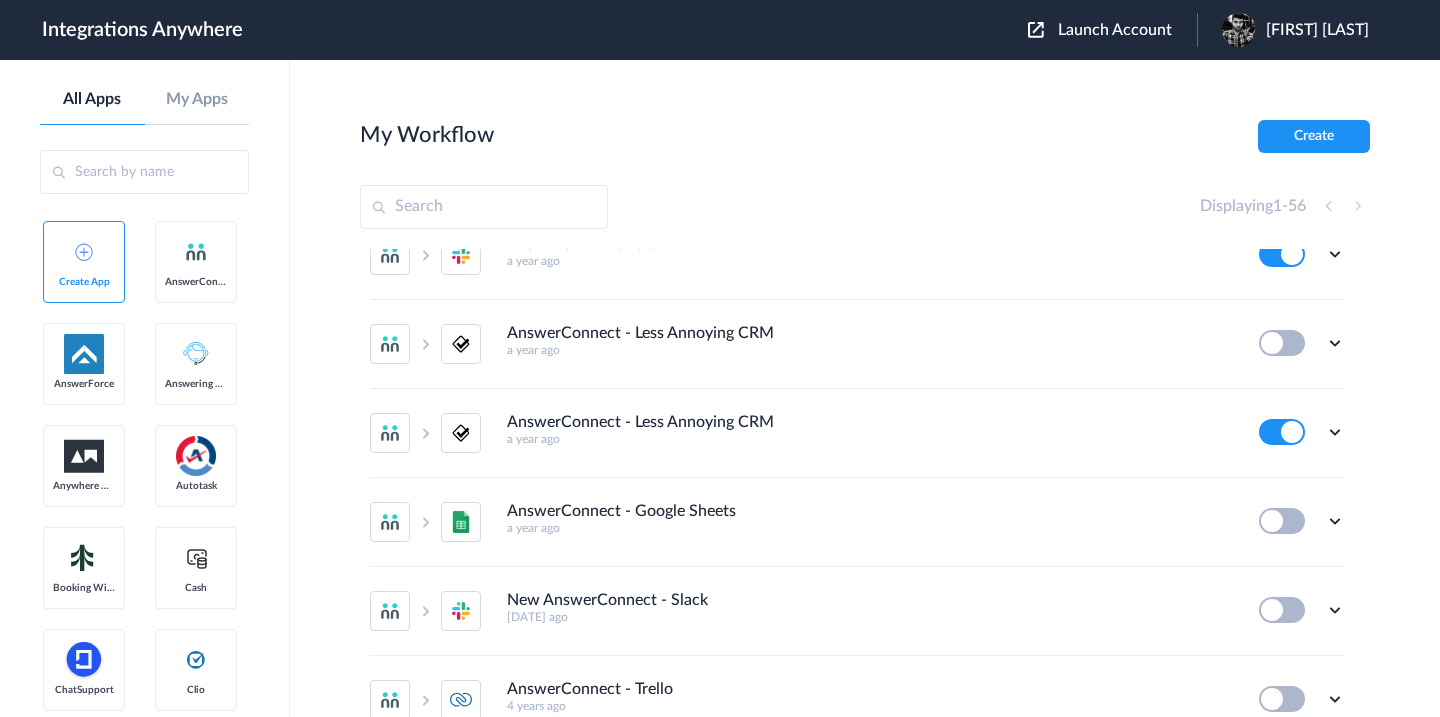scroll, scrollTop: 1199, scrollLeft: 0, axis: vertical 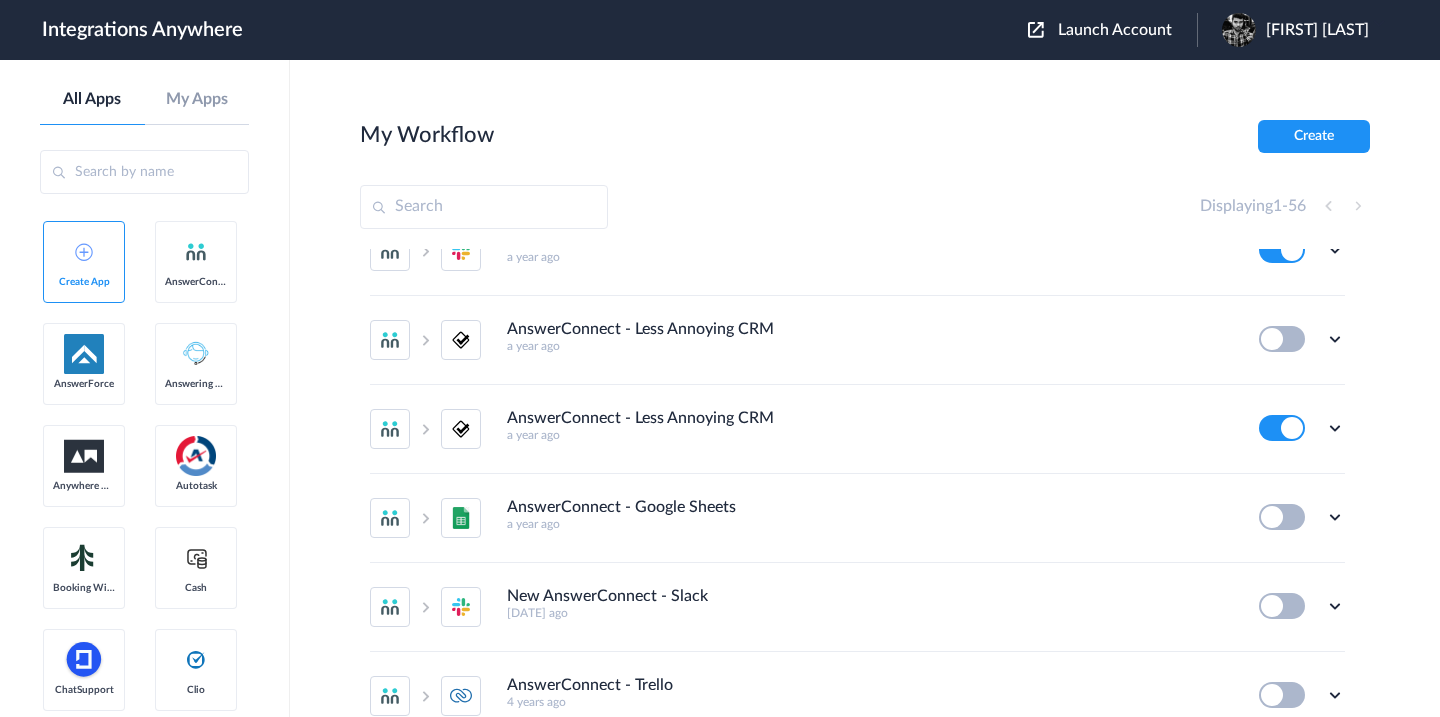 click at bounding box center (1239, 30) 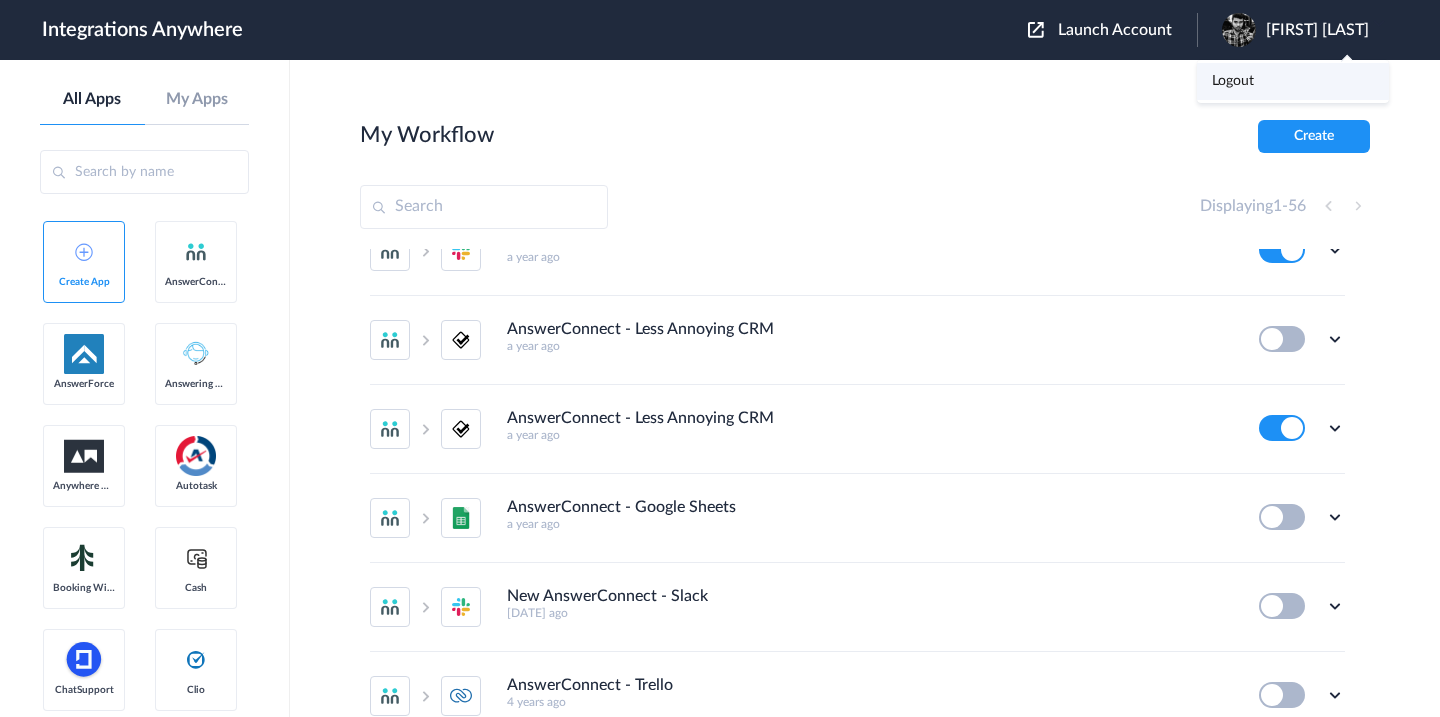 click on "Logout" at bounding box center (1233, 81) 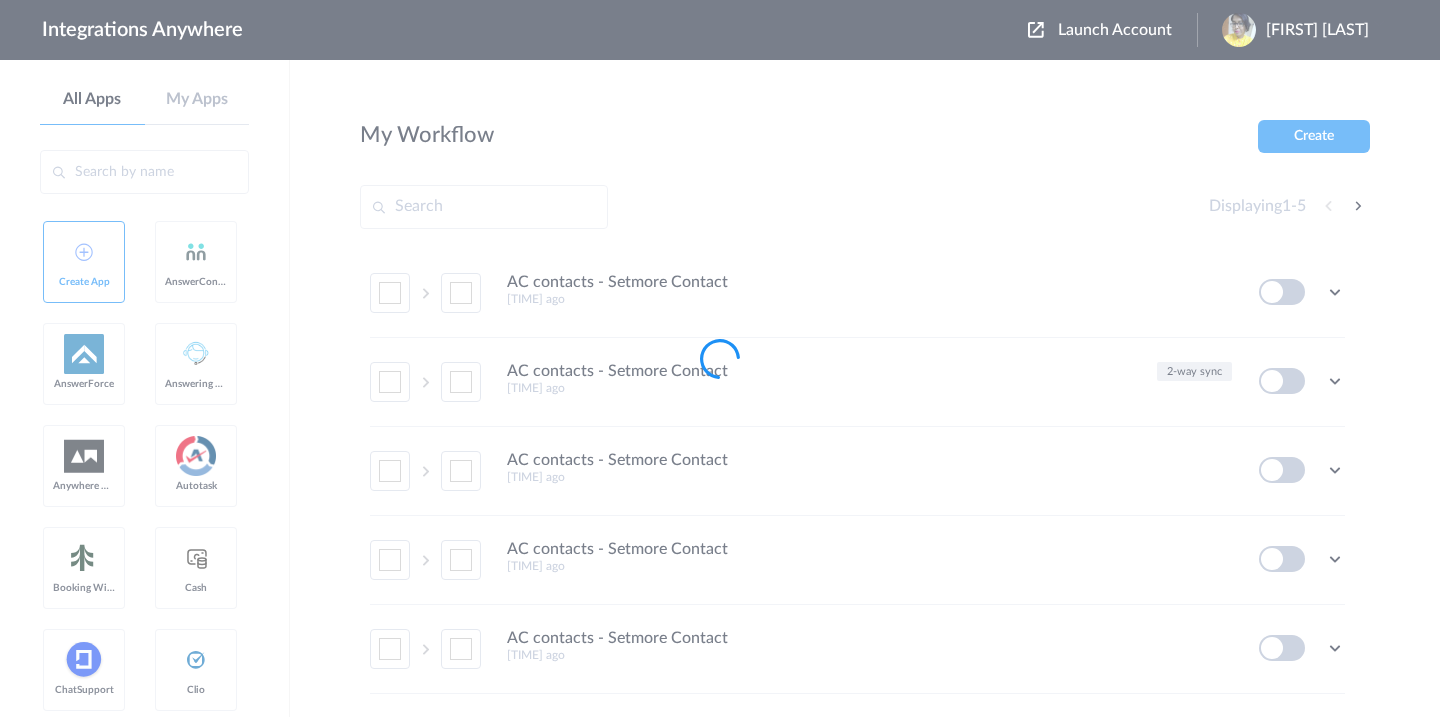 scroll, scrollTop: 0, scrollLeft: 0, axis: both 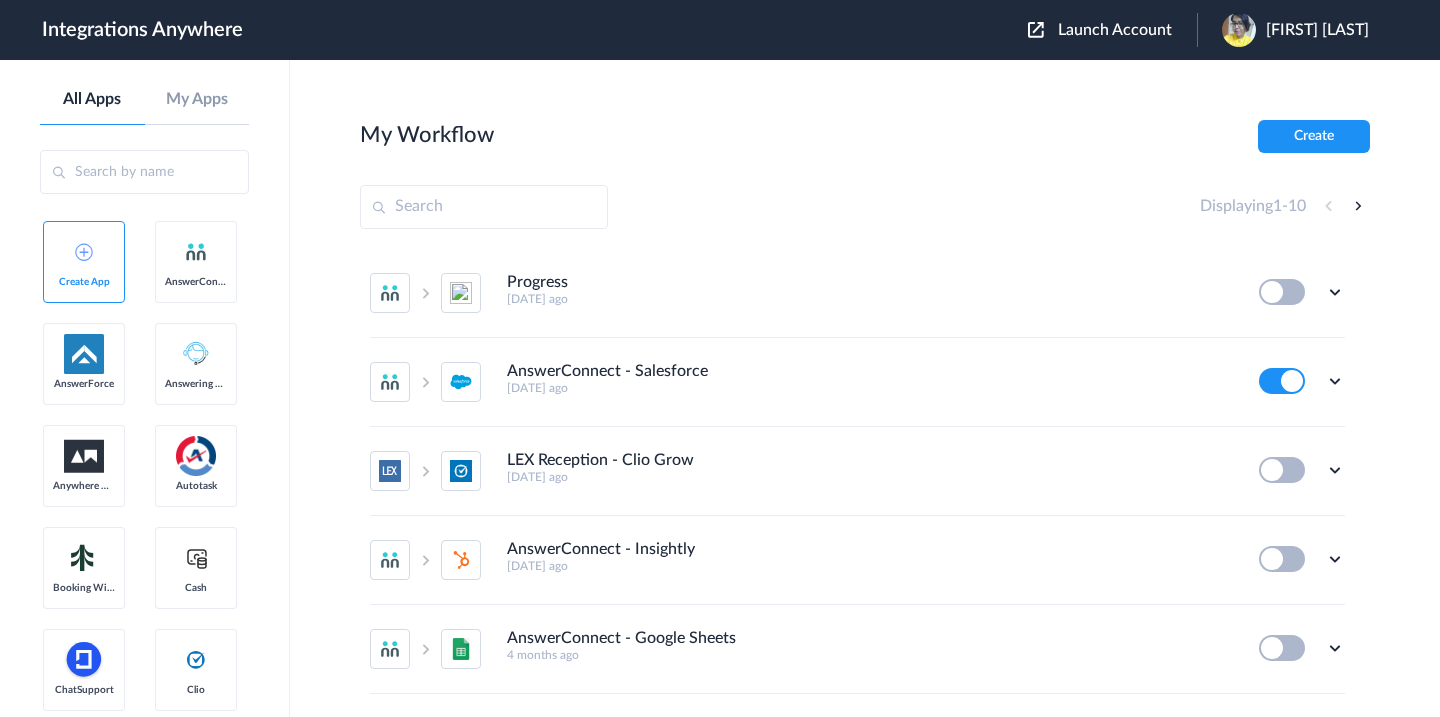 click at bounding box center [1036, 30] 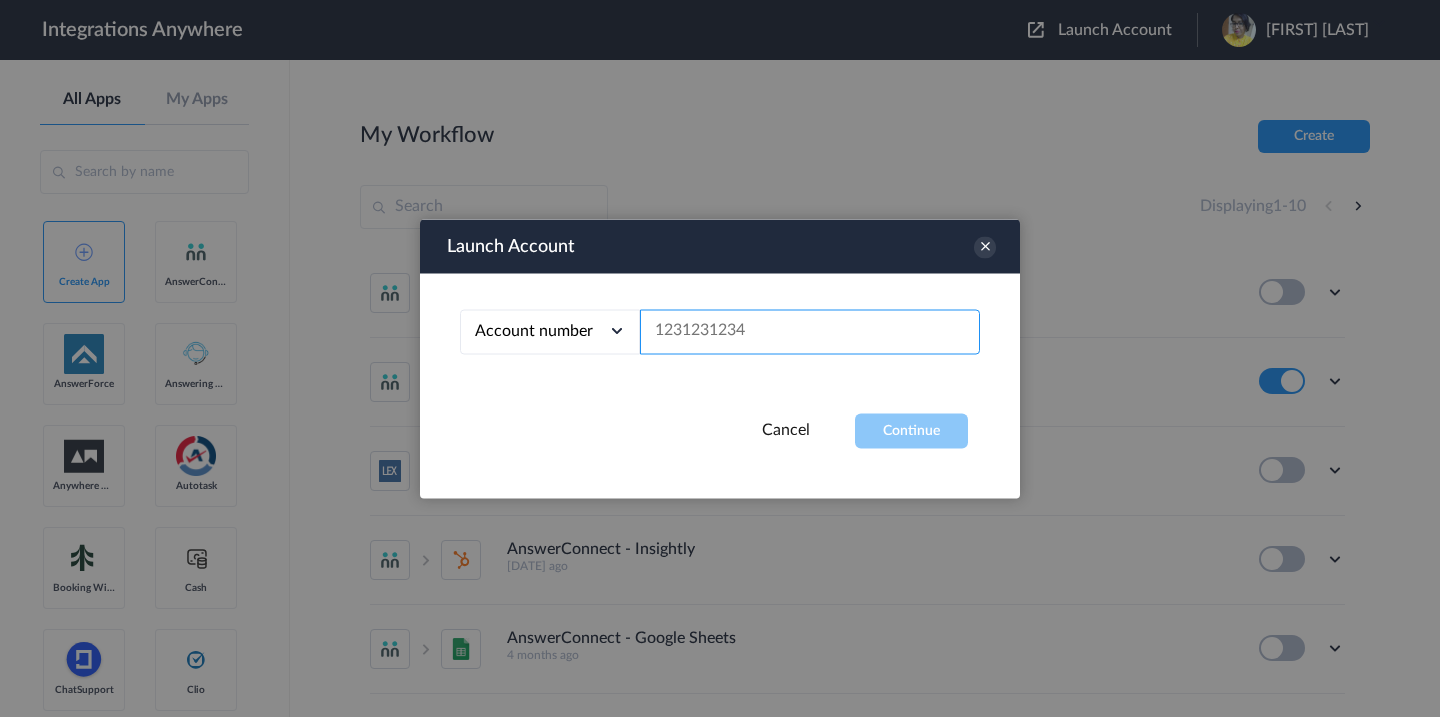 click at bounding box center (810, 331) 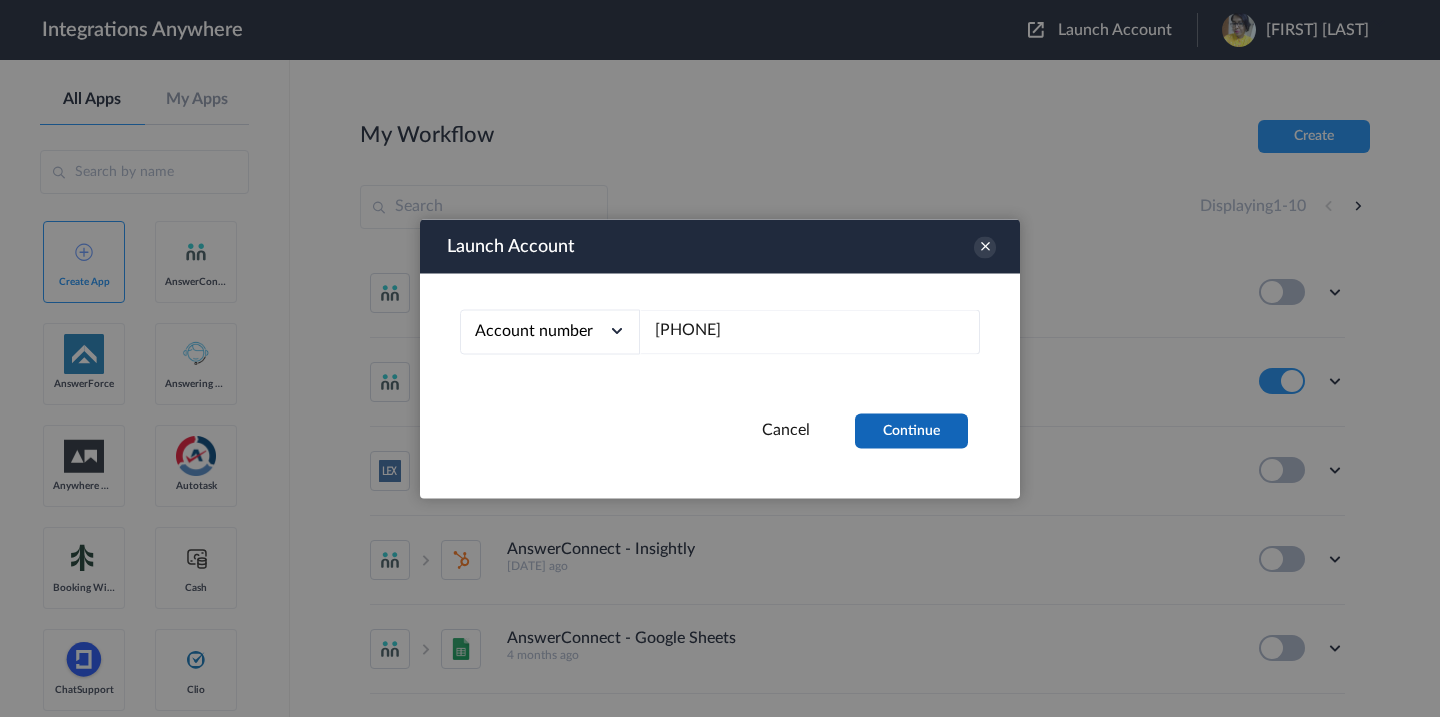 click on "Continue" at bounding box center (911, 430) 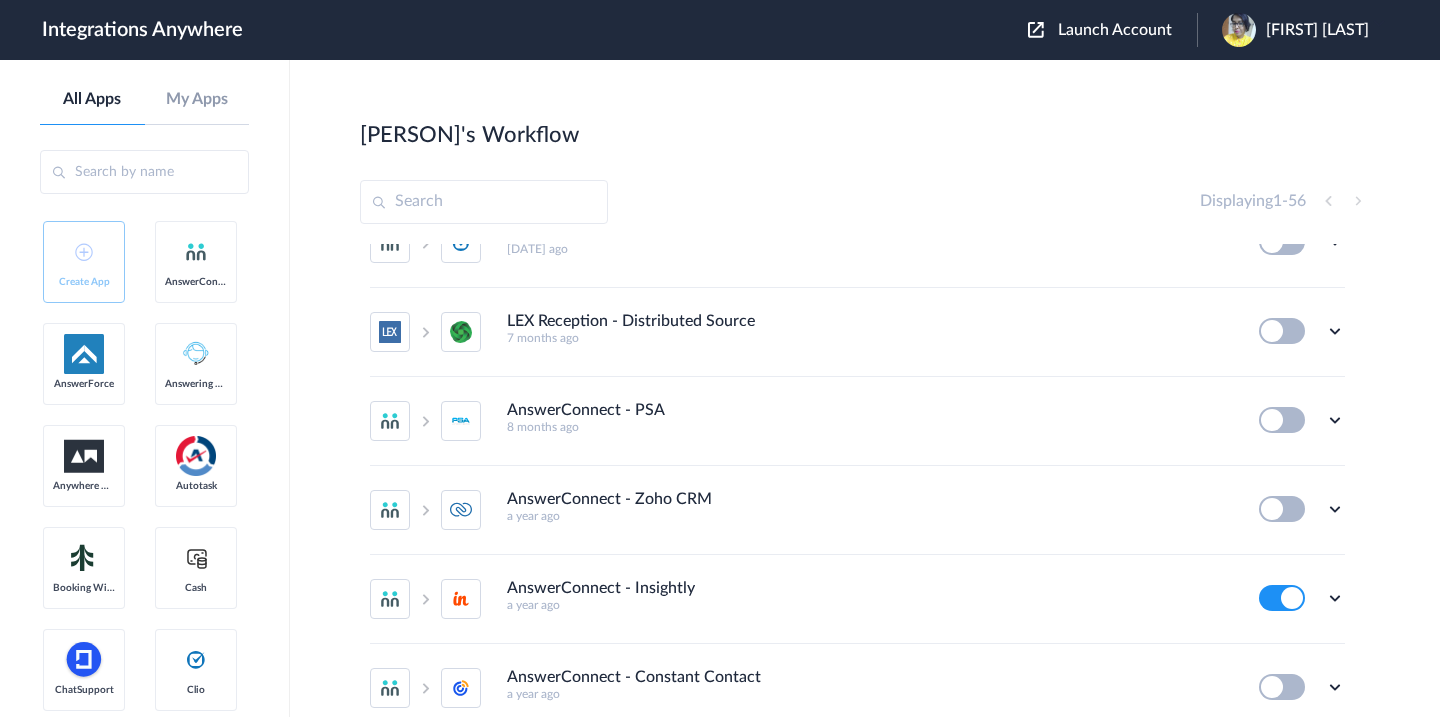 scroll, scrollTop: 708, scrollLeft: 0, axis: vertical 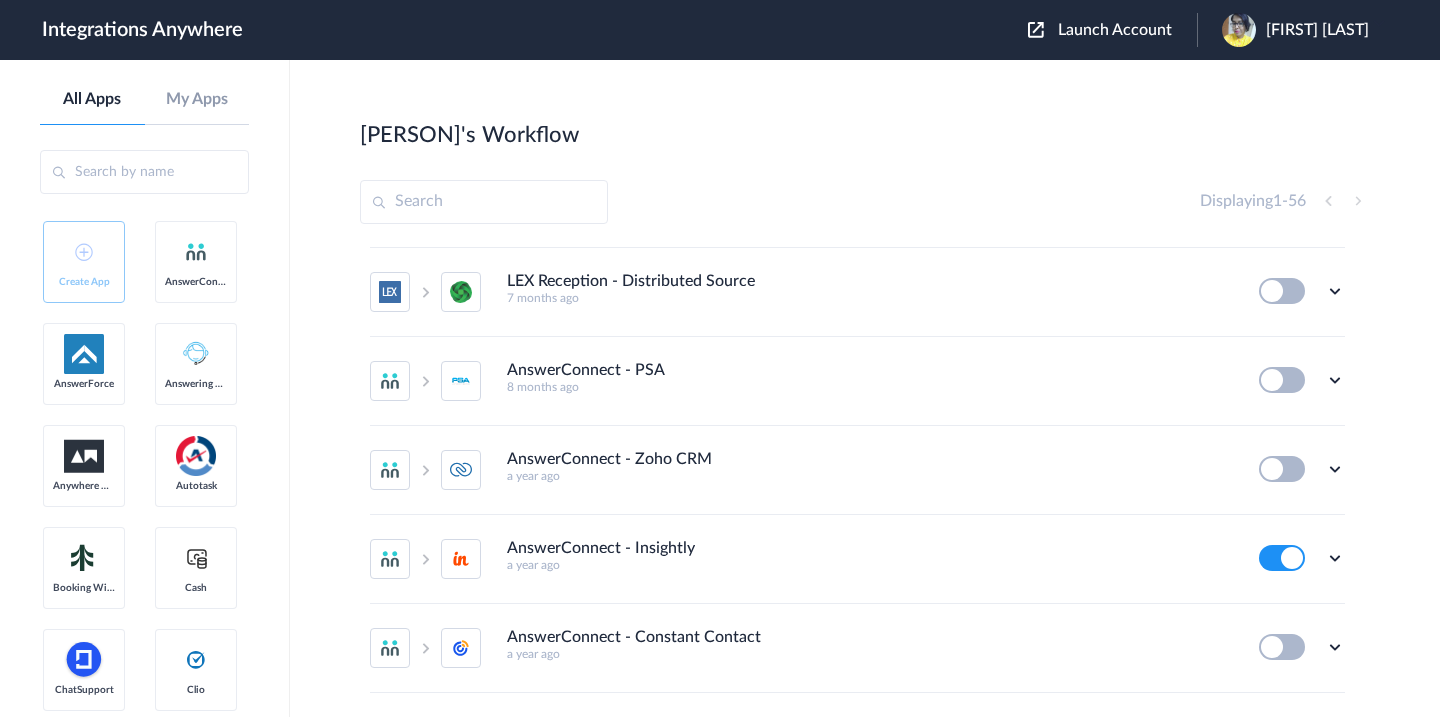 click at bounding box center [484, 202] 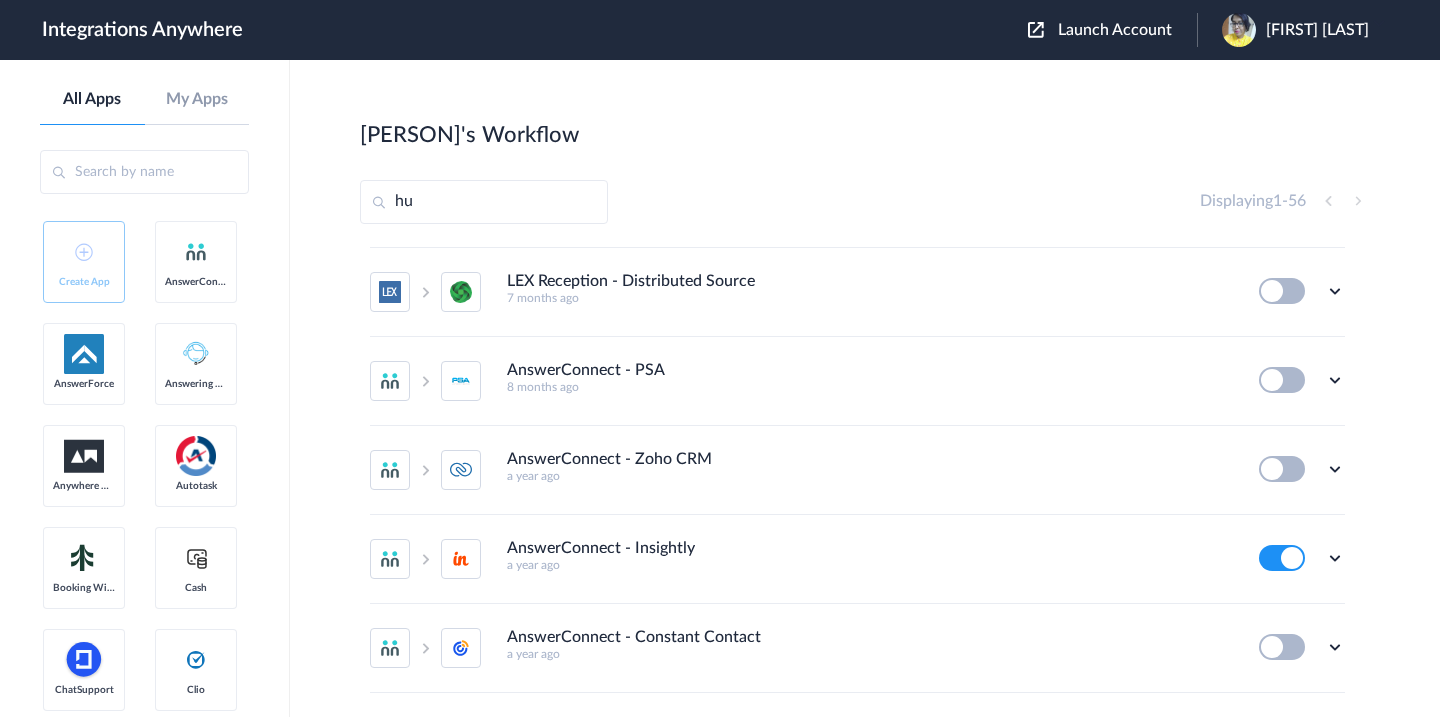 scroll, scrollTop: 0, scrollLeft: 0, axis: both 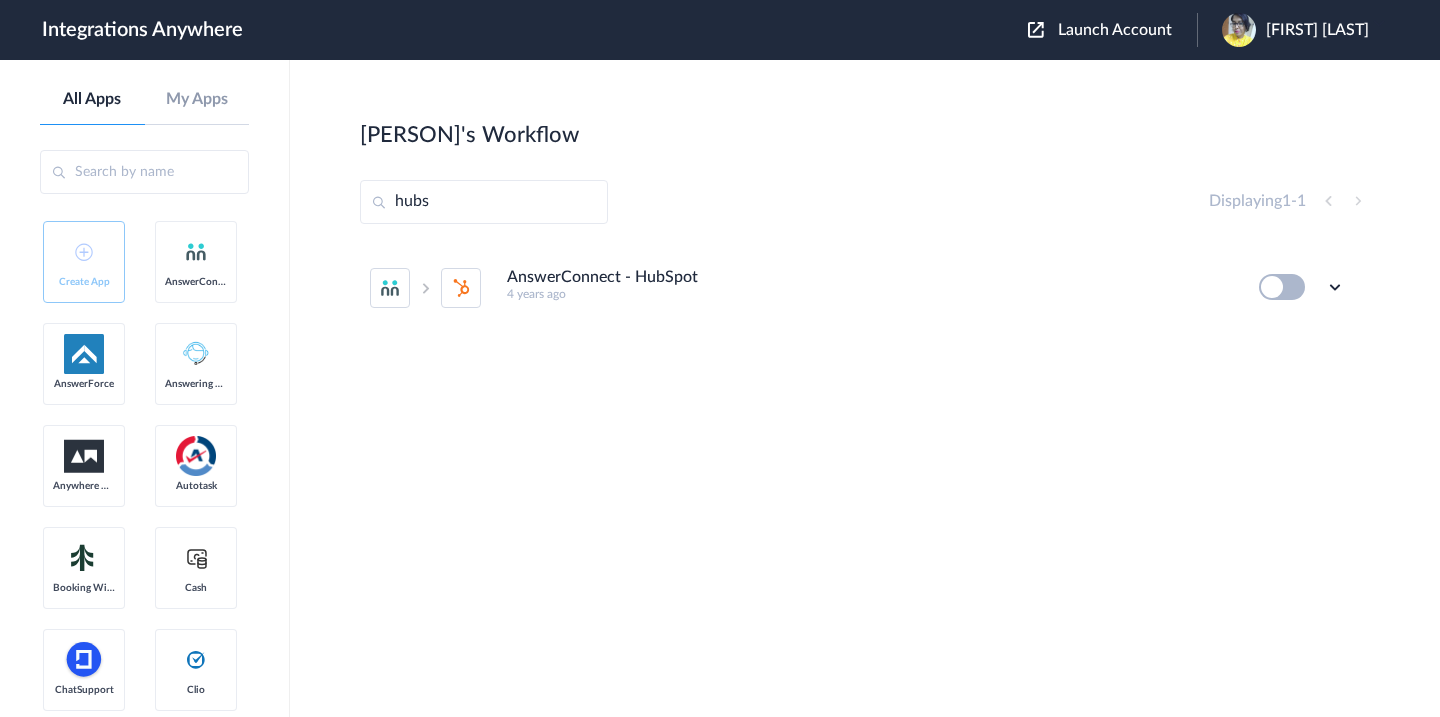 type on "hubs" 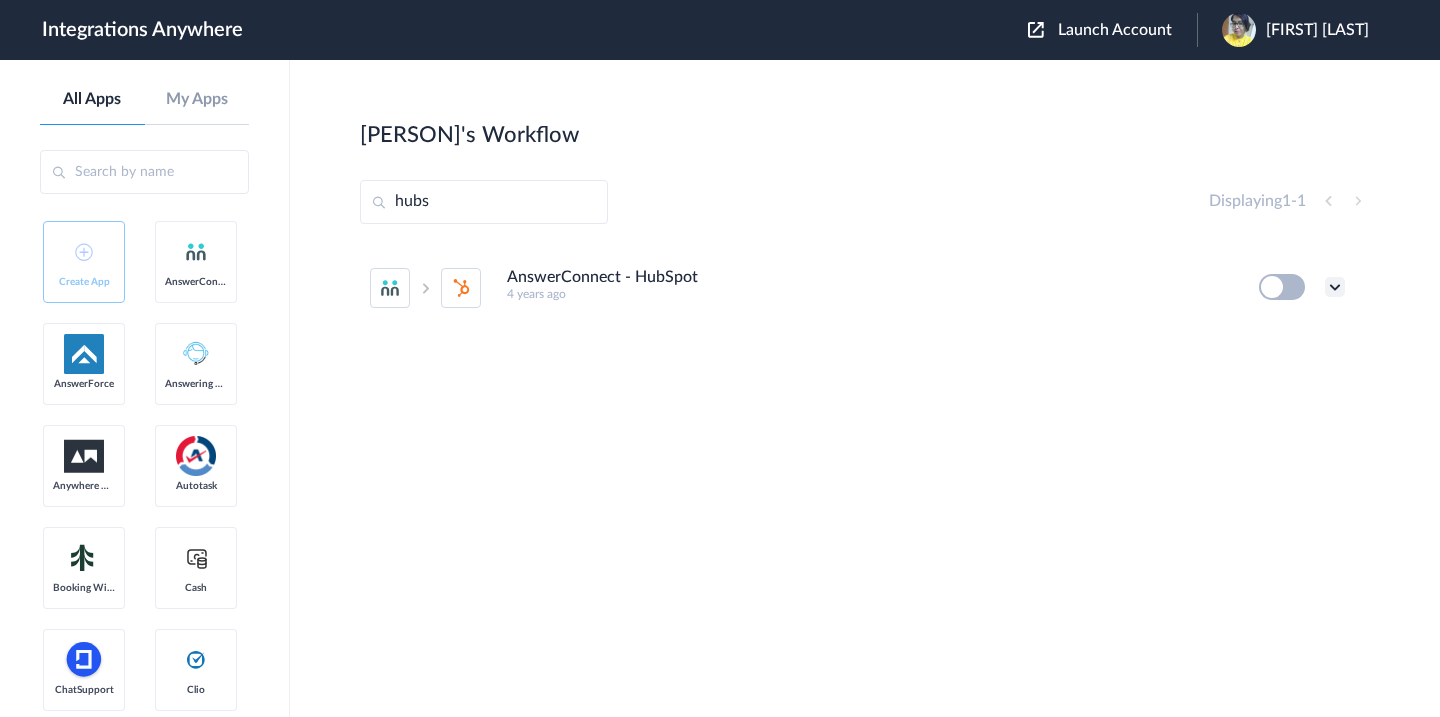 click at bounding box center (1335, 287) 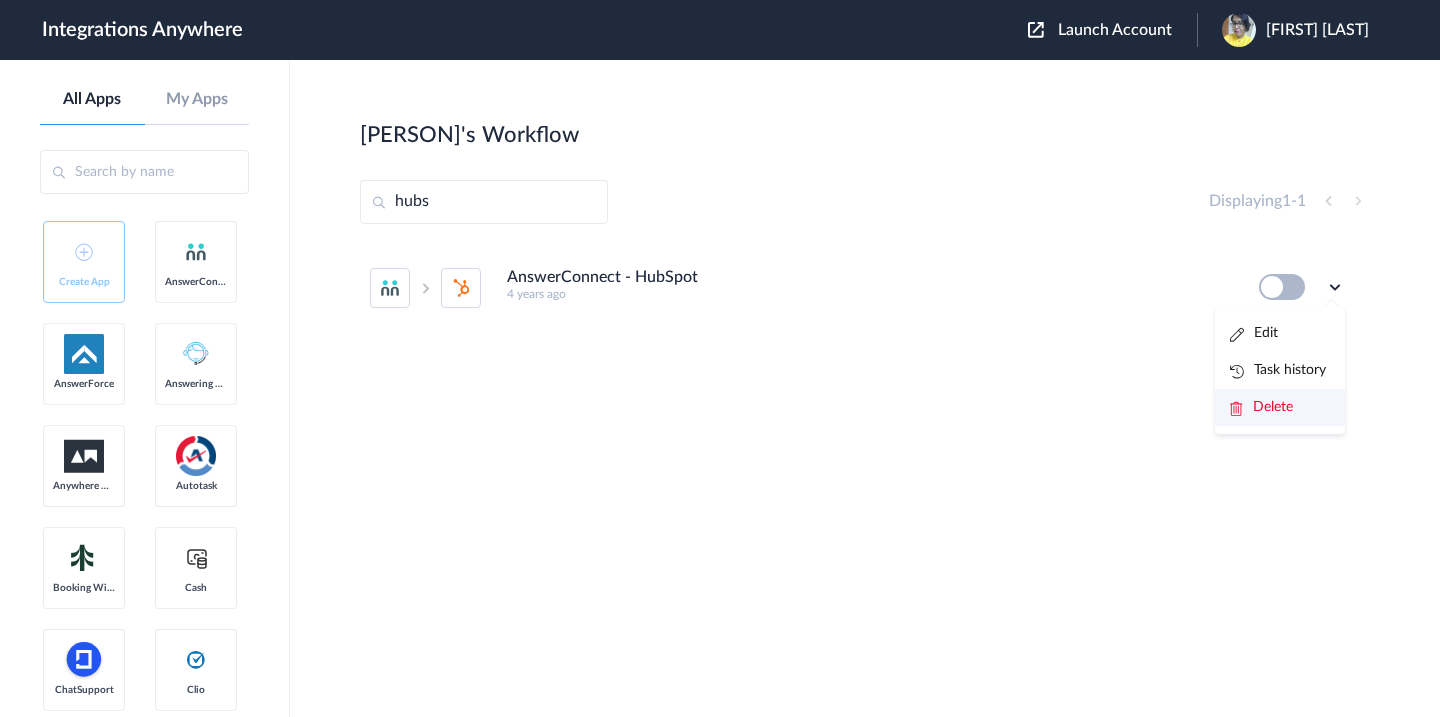 click on "Delete" at bounding box center [1273, 407] 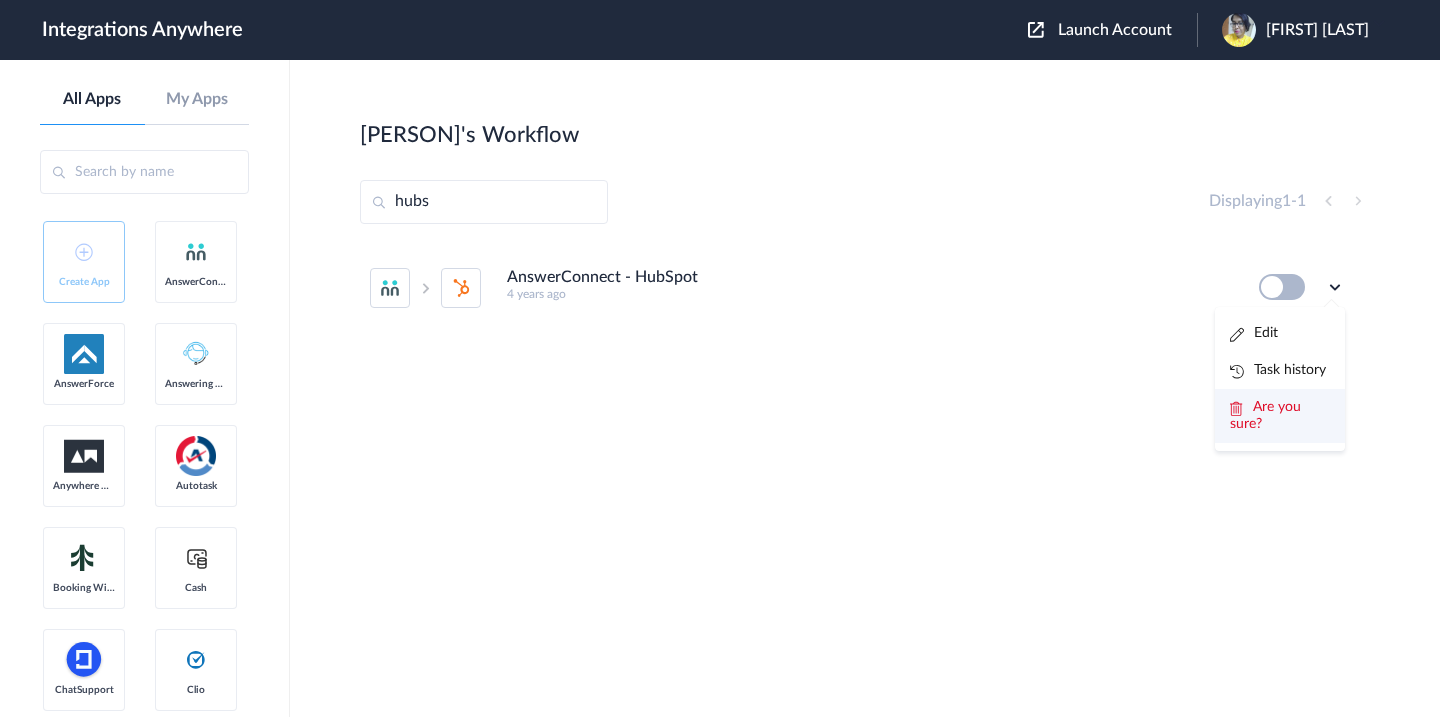 click on "Are you sure?" at bounding box center [1265, 415] 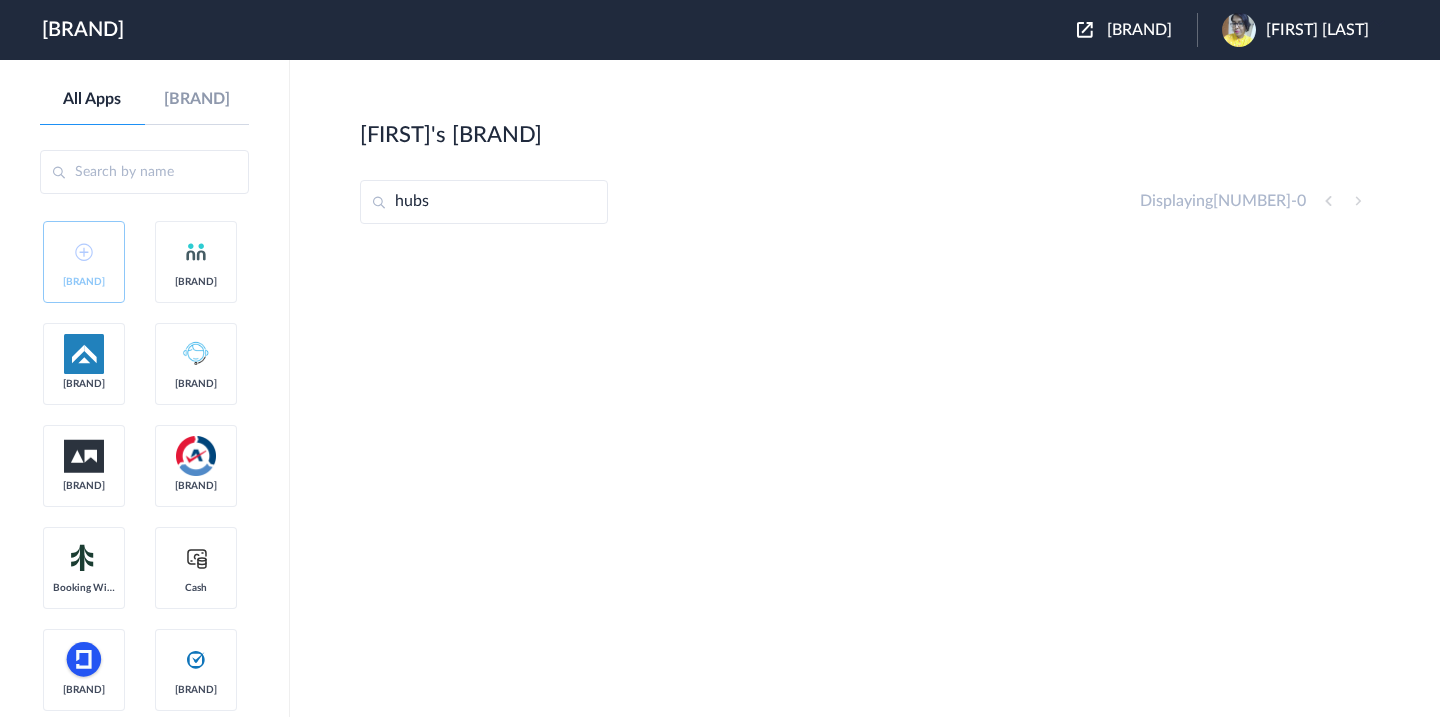 scroll, scrollTop: 0, scrollLeft: 0, axis: both 